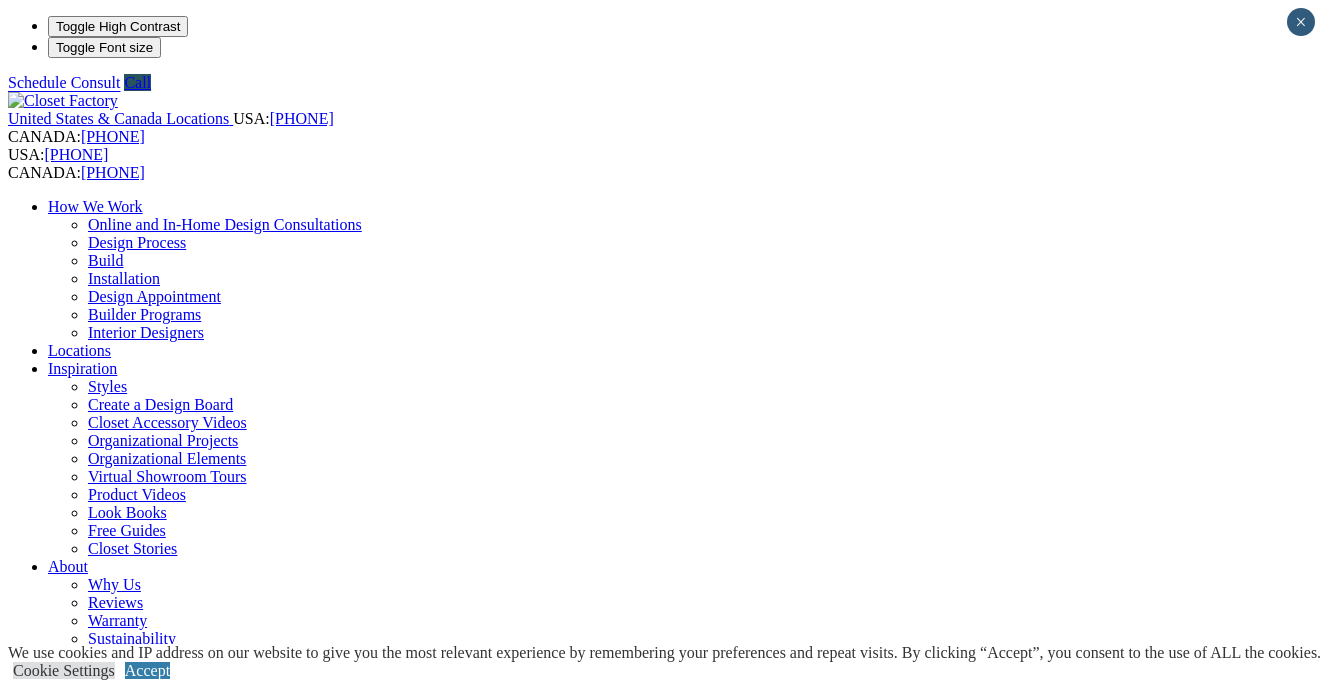 scroll, scrollTop: 0, scrollLeft: 0, axis: both 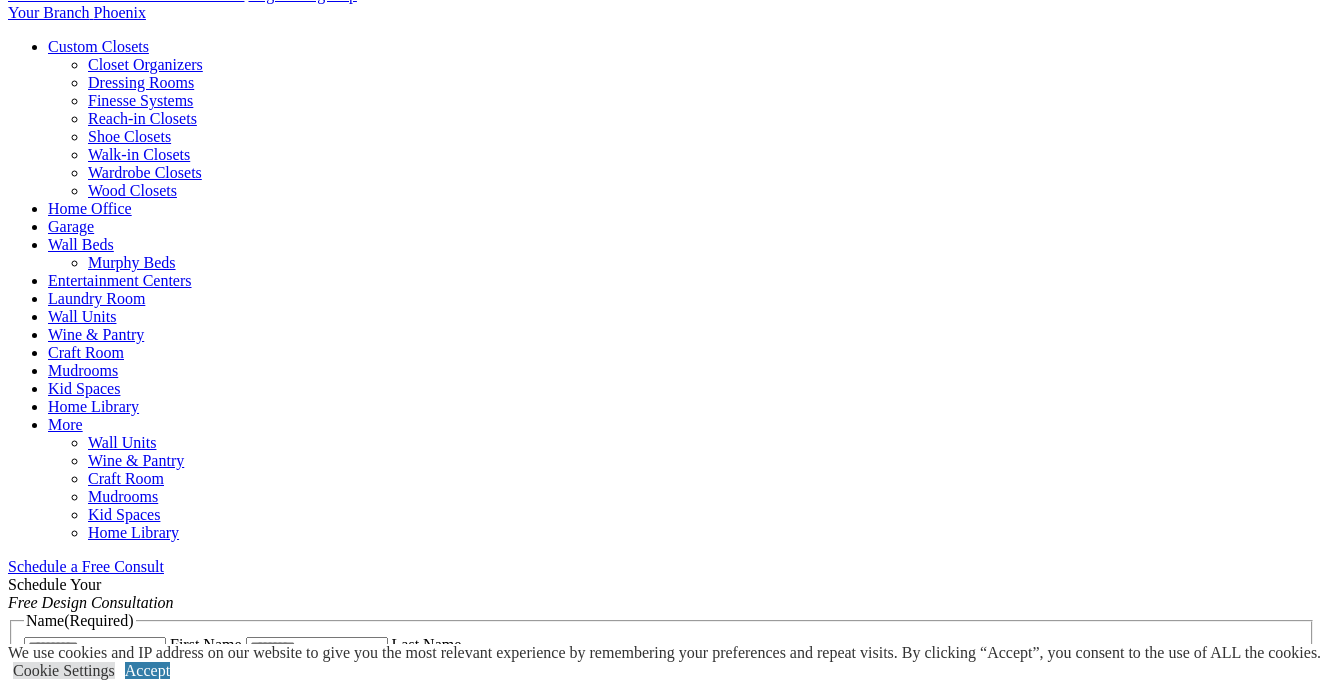 click at bounding box center (164, 566) 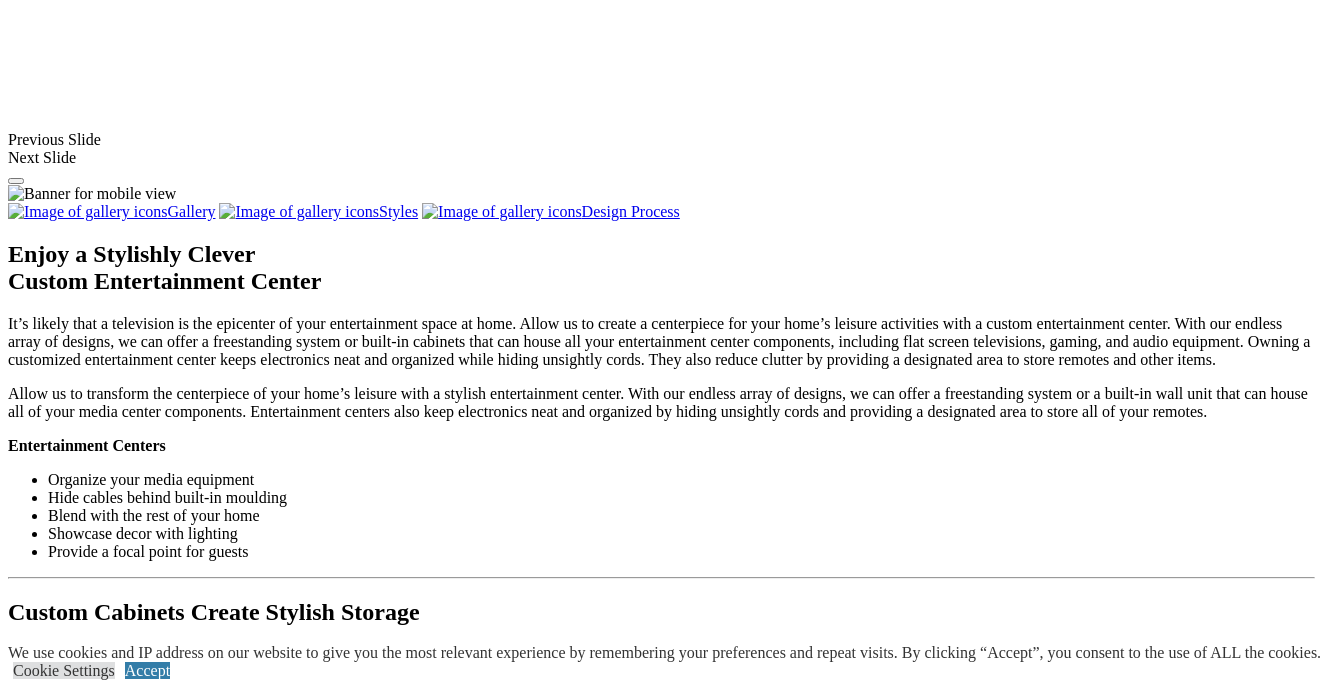 scroll, scrollTop: 1694, scrollLeft: 0, axis: vertical 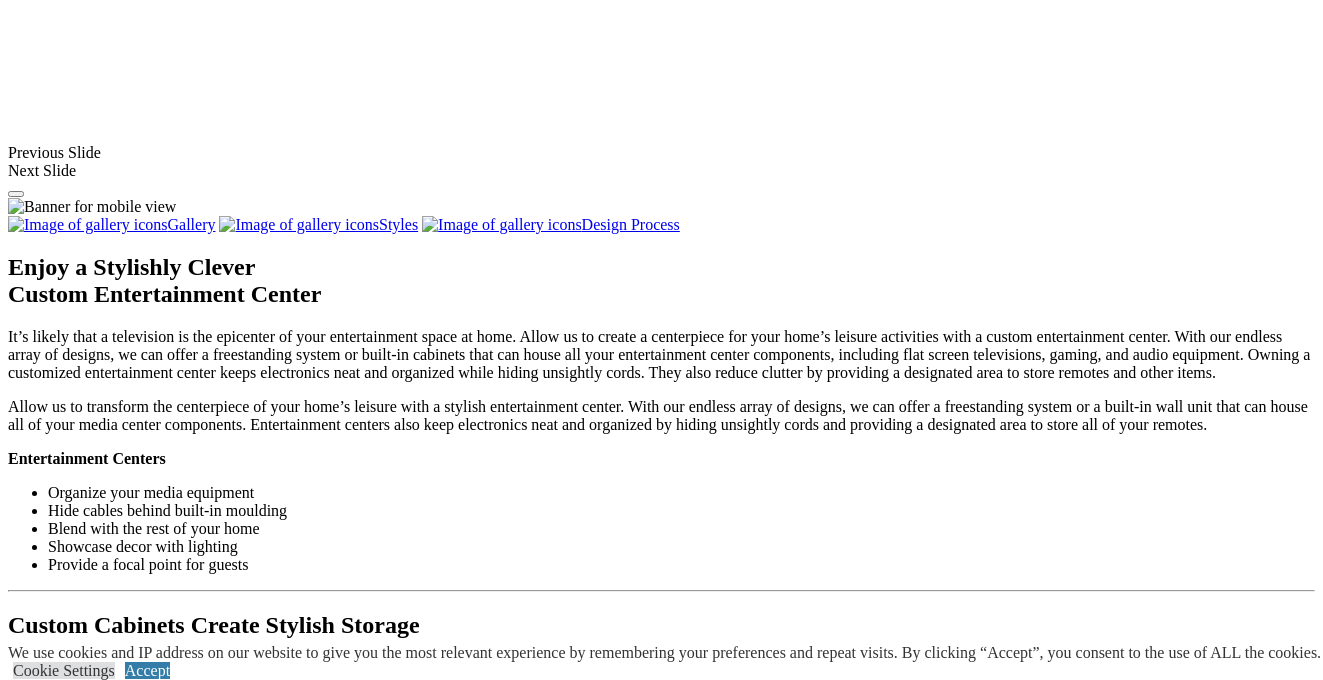 click at bounding box center (419, 1440) 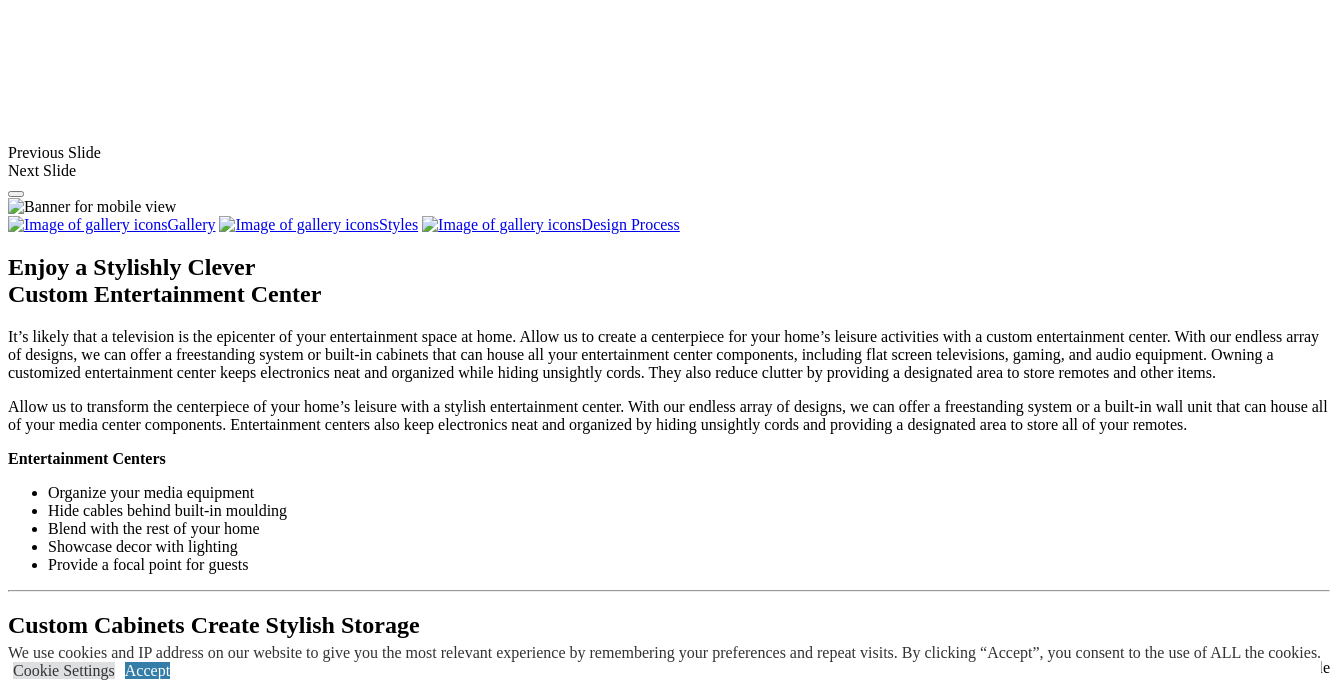 click at bounding box center [8, 34114] 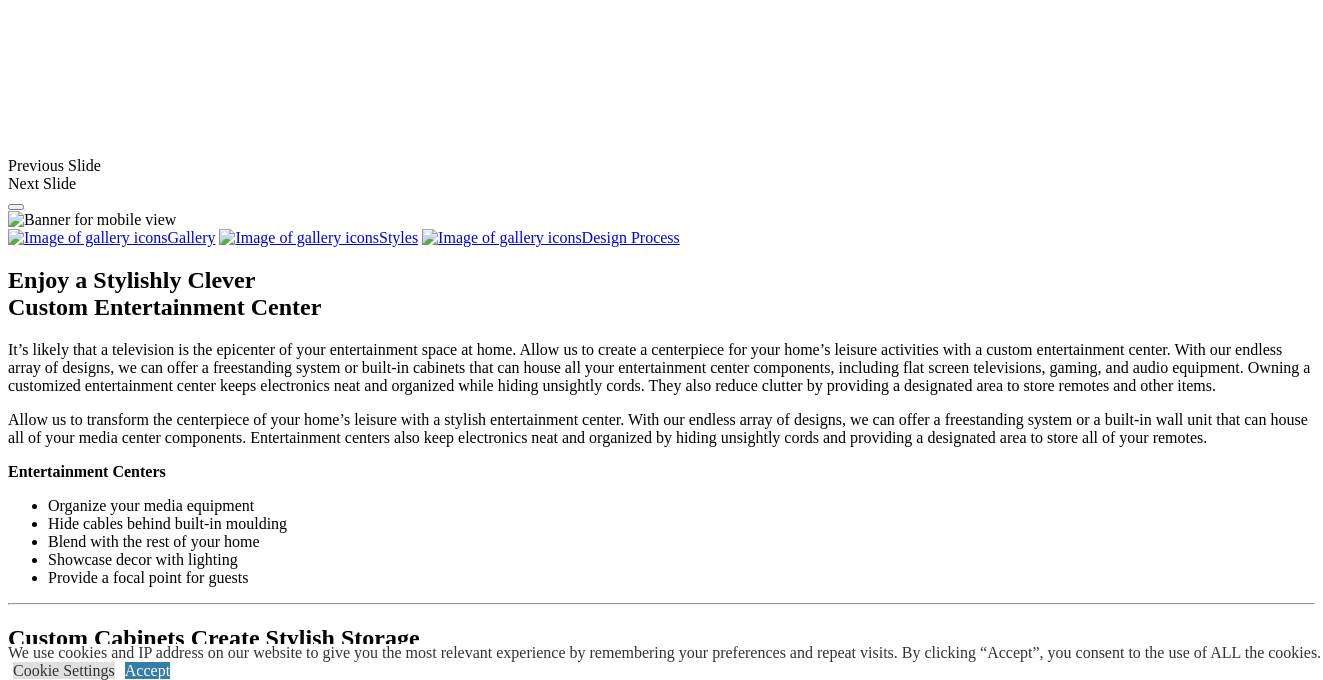 scroll, scrollTop: 1655, scrollLeft: 0, axis: vertical 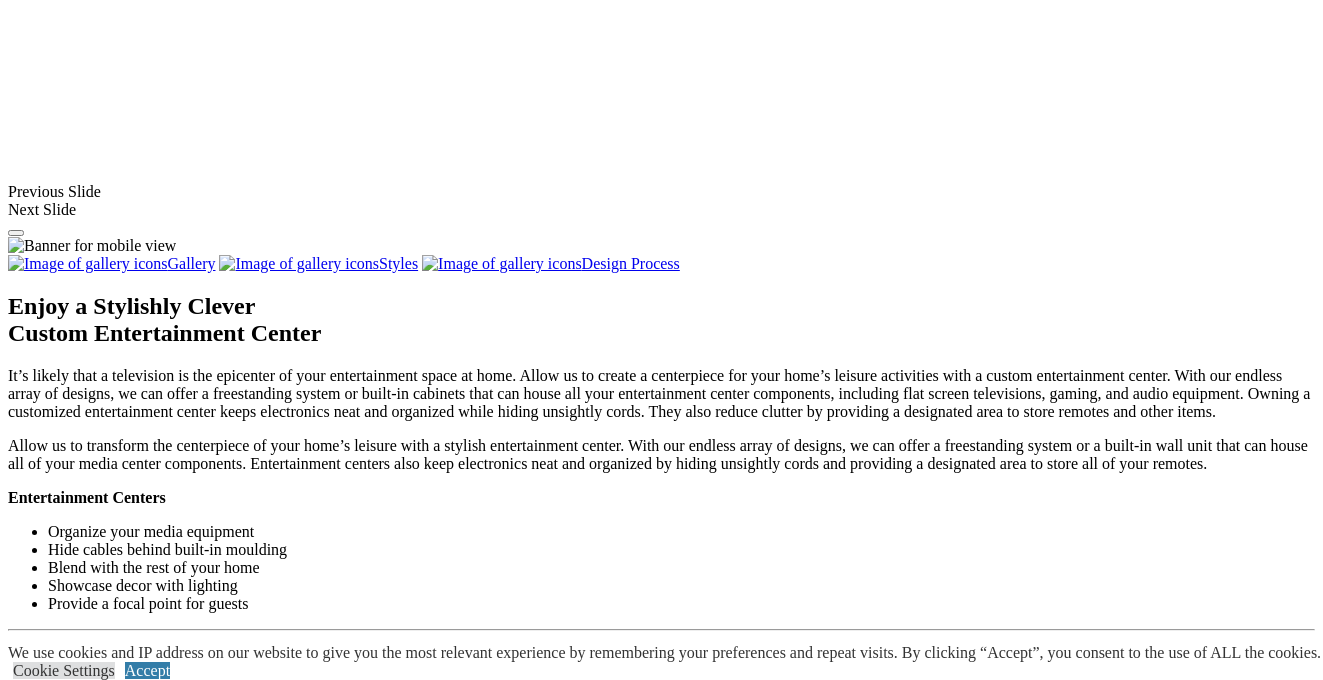 click at bounding box center [681, 1305] 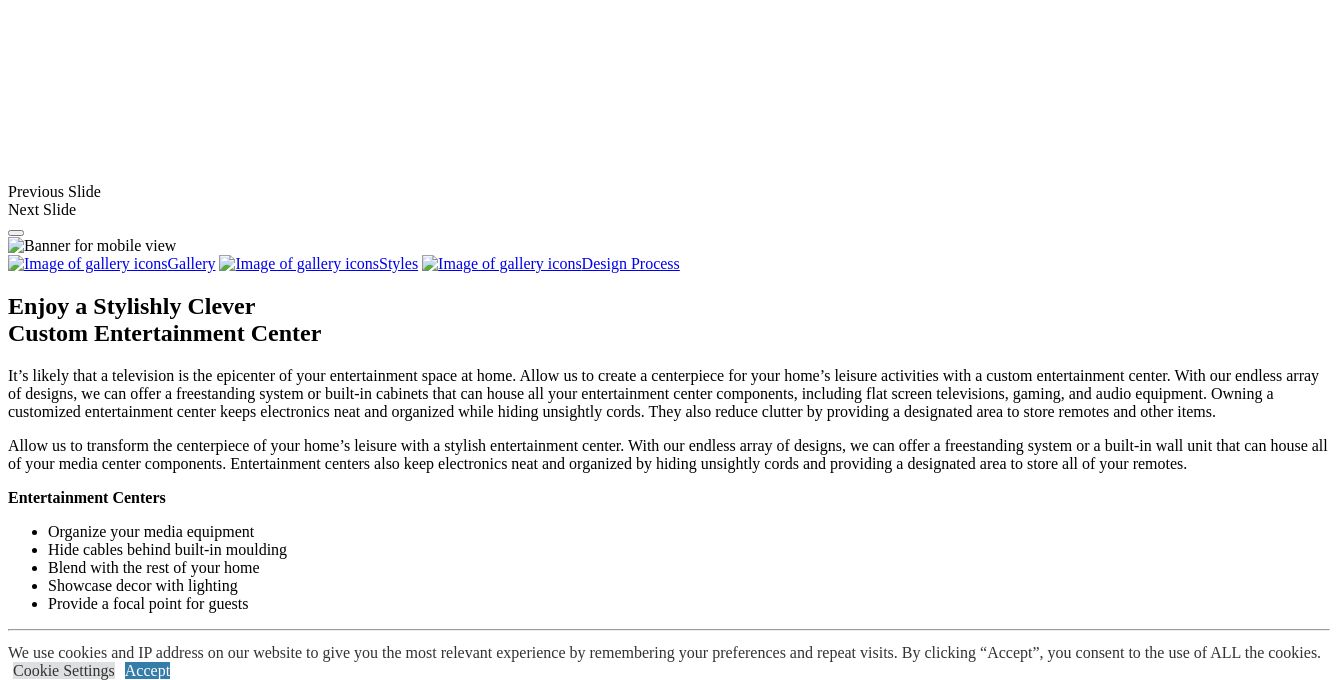 click at bounding box center [8, 34153] 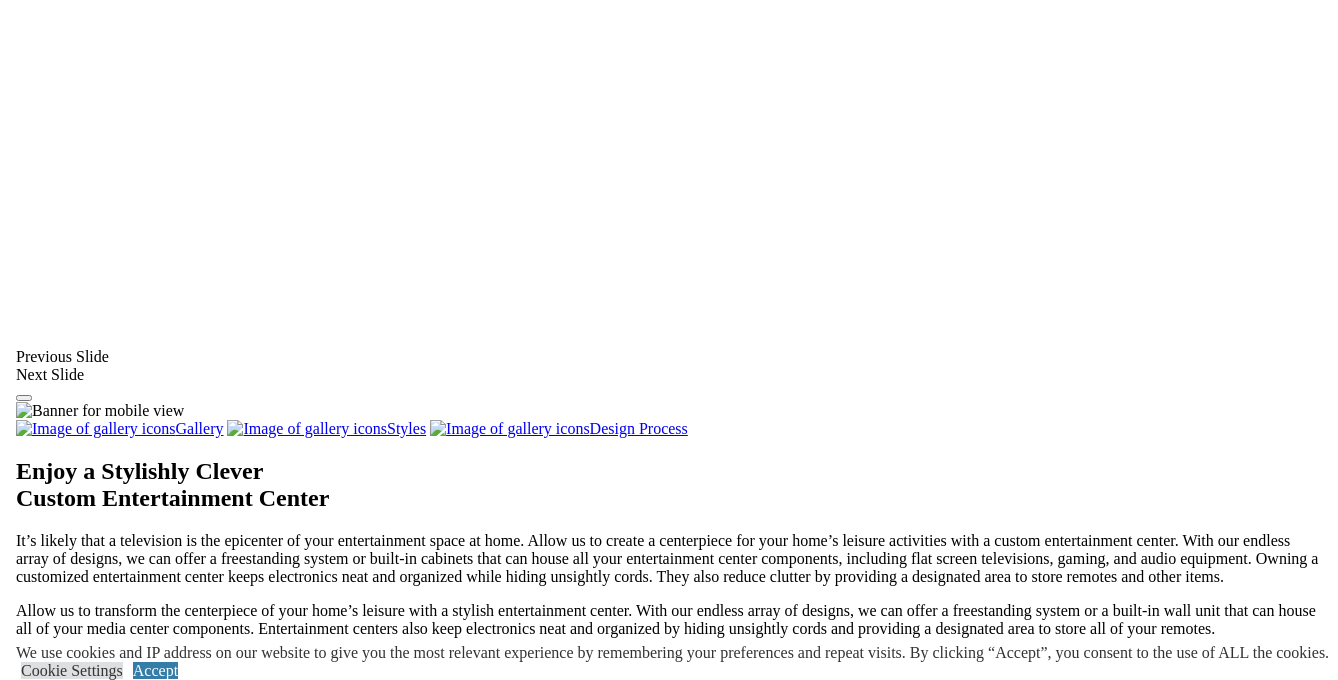 scroll, scrollTop: 1477, scrollLeft: 0, axis: vertical 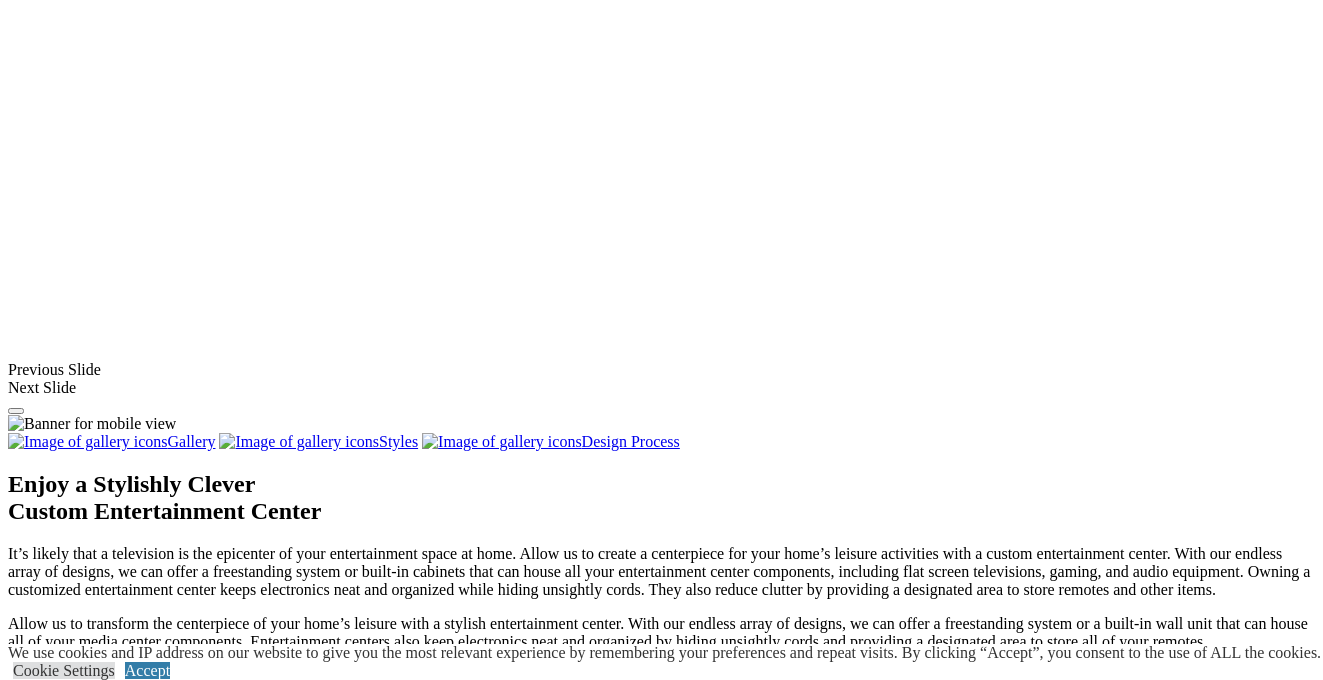 click at bounding box center [57, 1309] 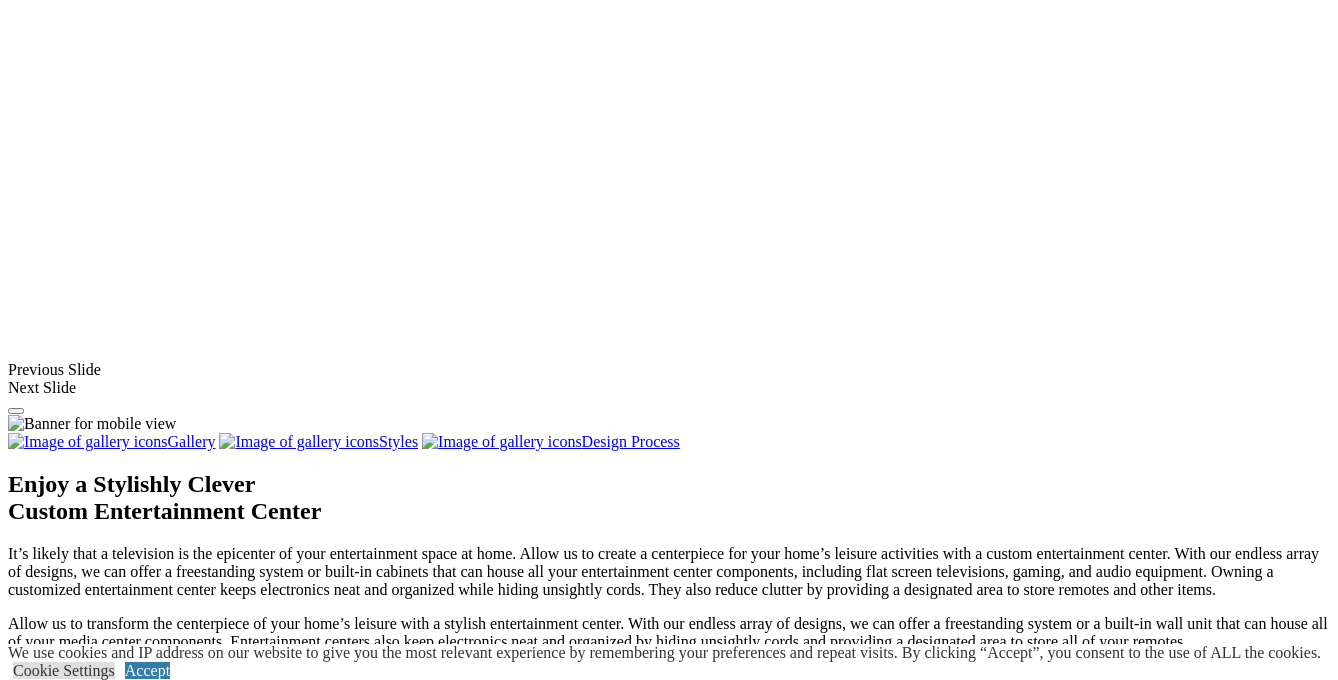 click at bounding box center (8, 34331) 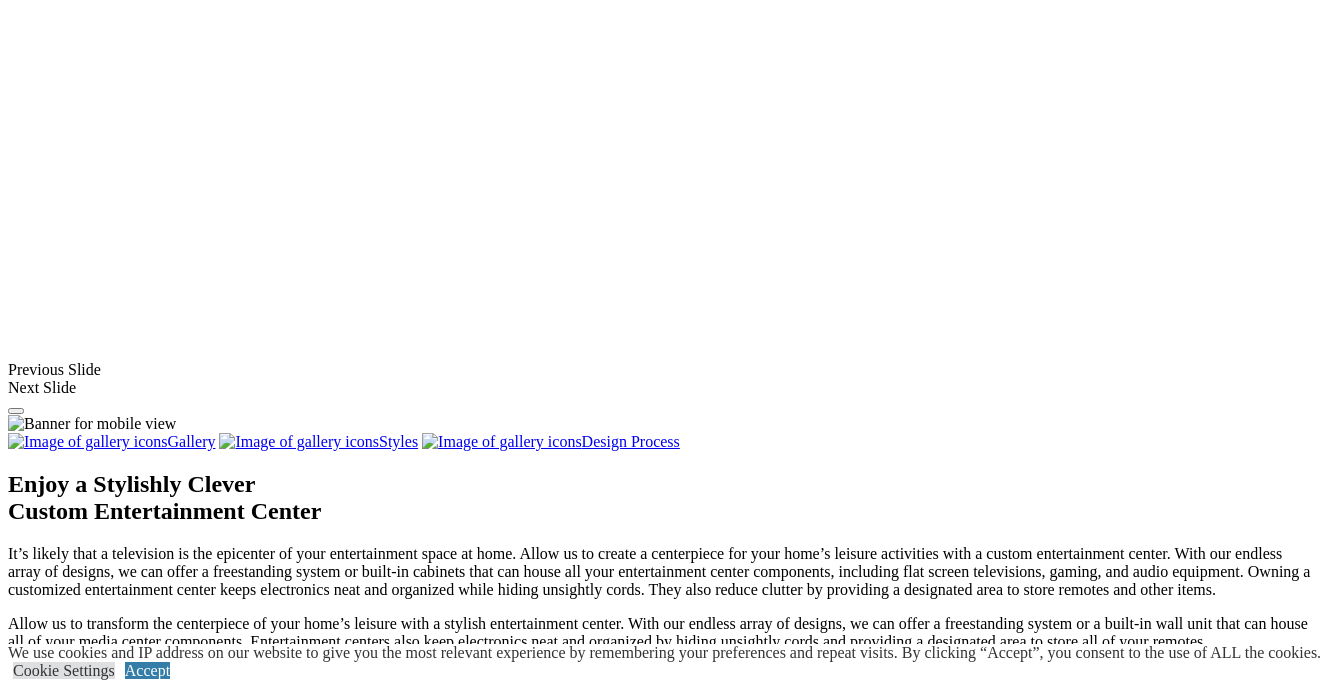 click at bounding box center (144, 1483) 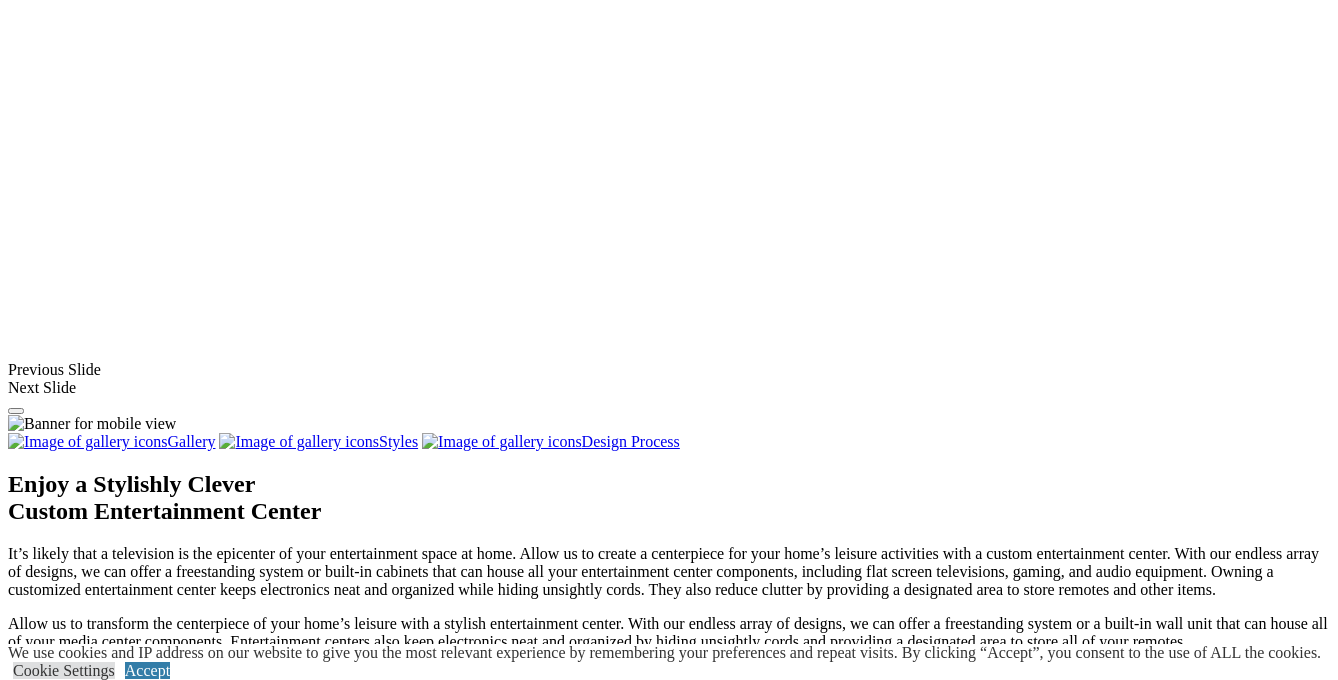 click at bounding box center [8, 34331] 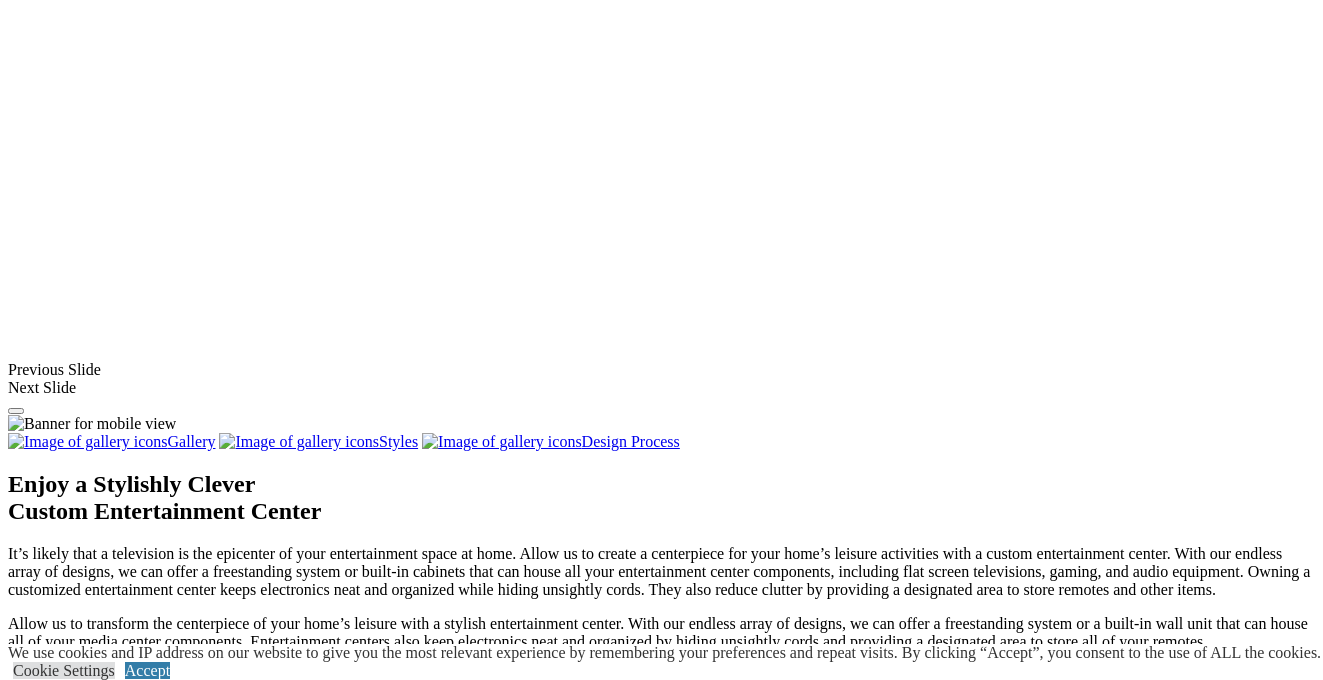 click at bounding box center [57, 1309] 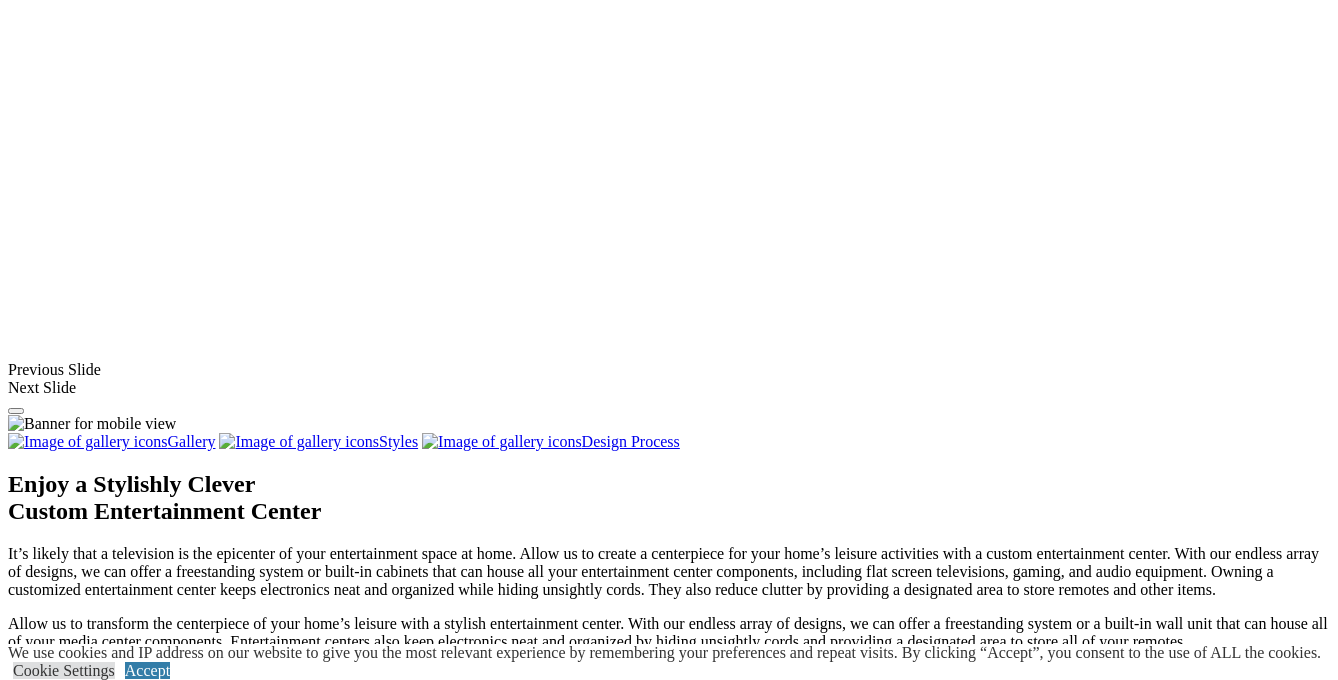click at bounding box center (8, 34331) 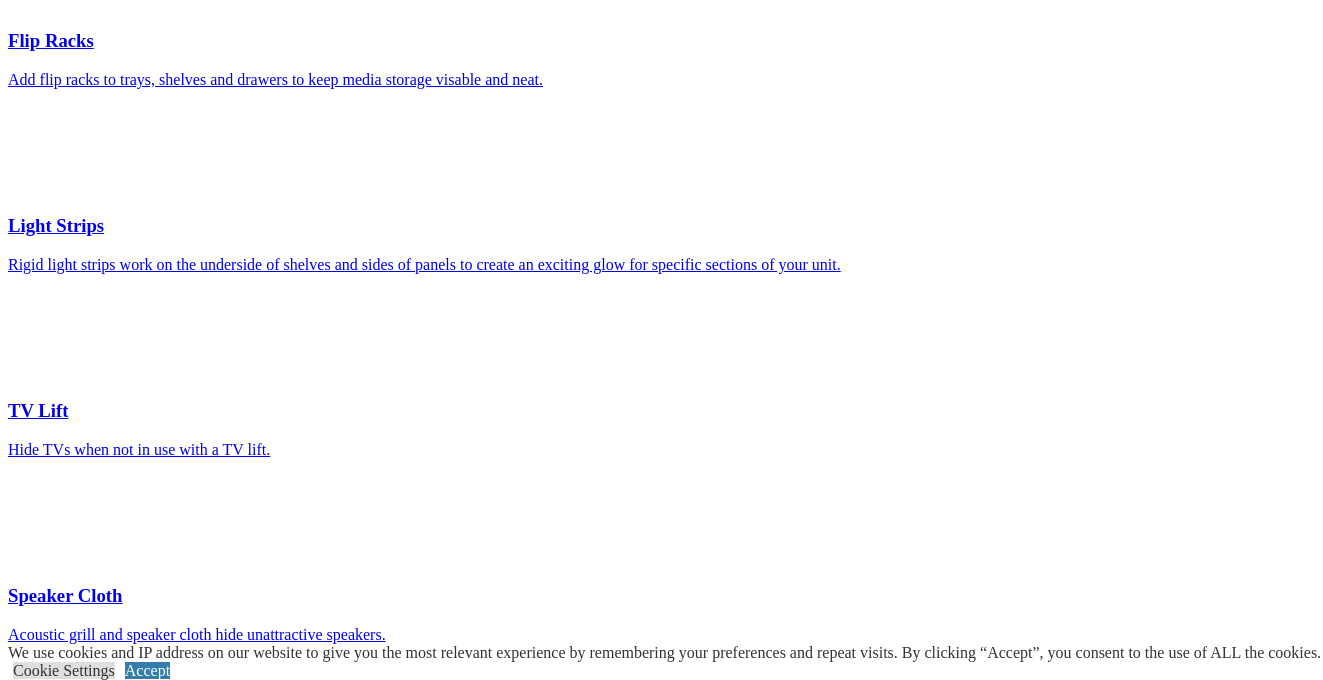 scroll, scrollTop: 3720, scrollLeft: 0, axis: vertical 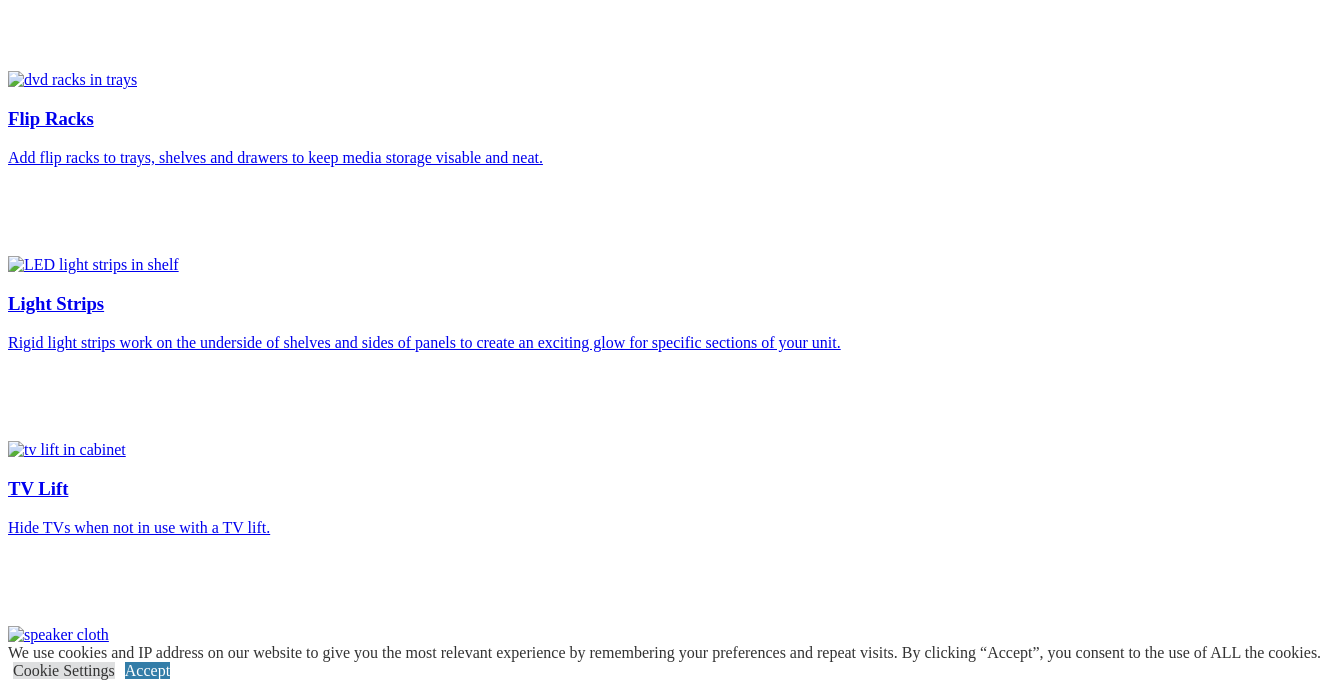 click on "Build" at bounding box center [106, -3460] 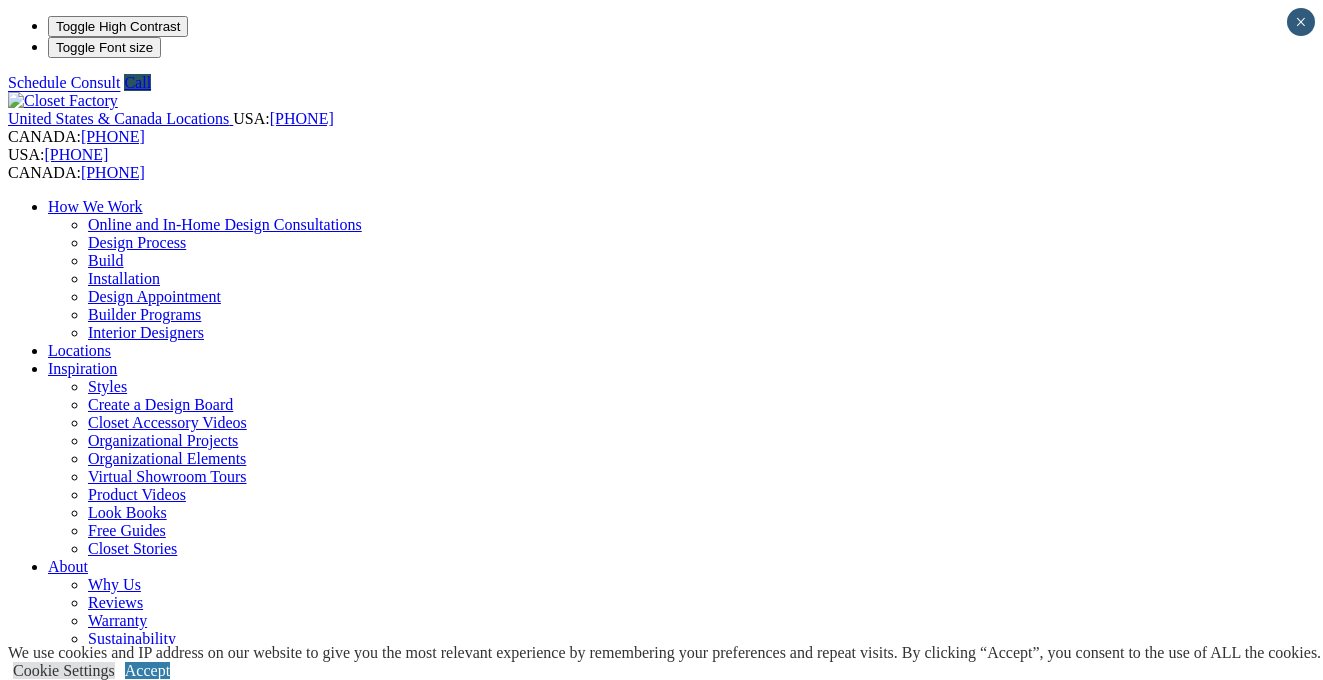 scroll, scrollTop: 0, scrollLeft: 0, axis: both 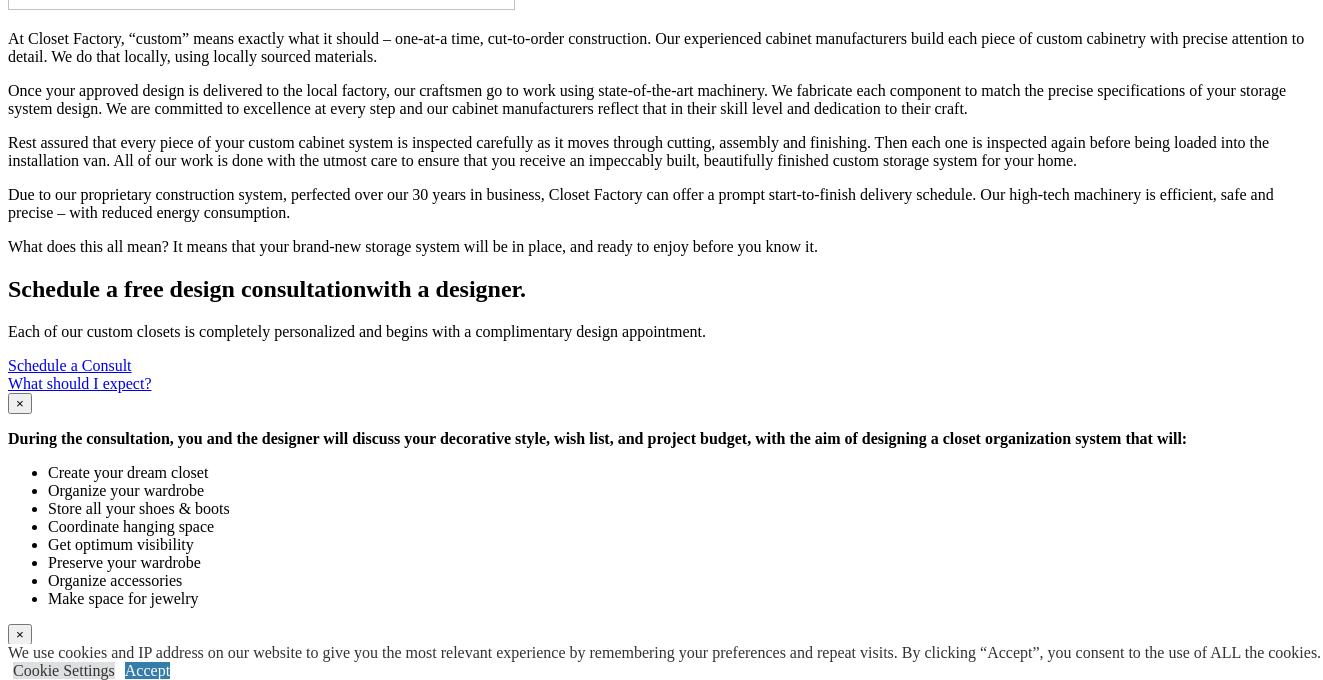 click on "LookBooks" at bounding box center [85, 1364] 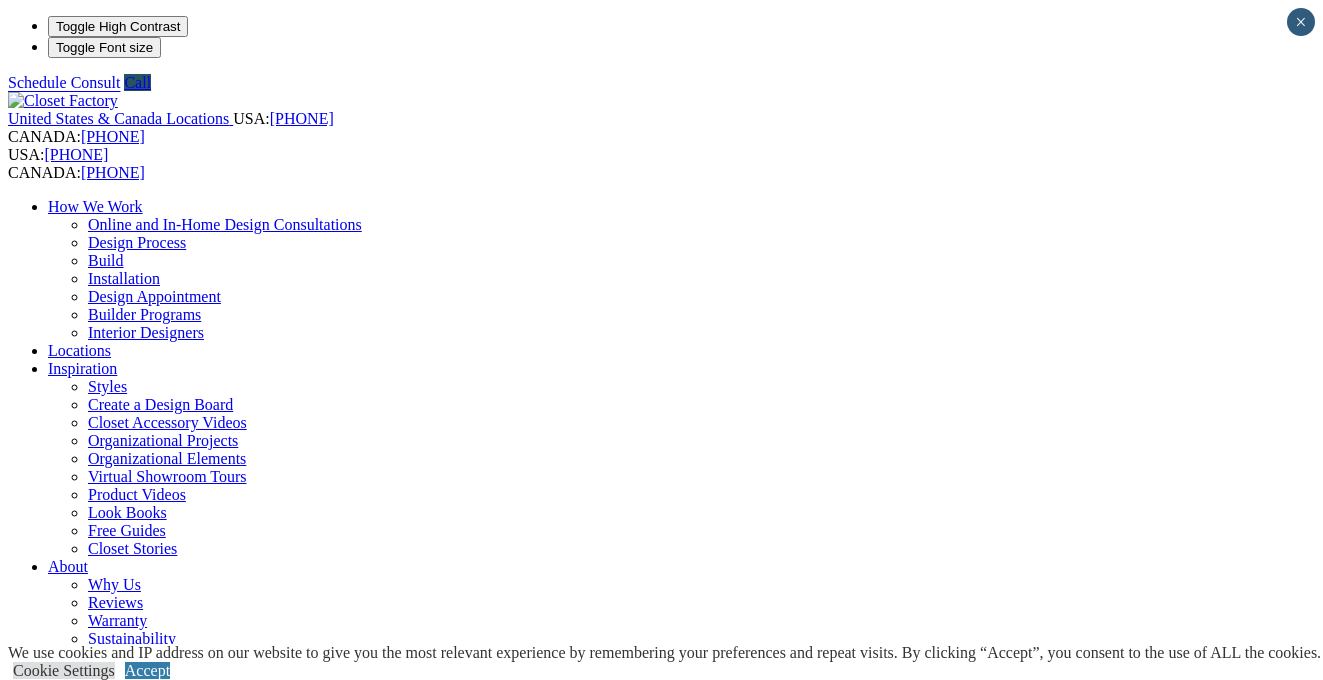 scroll, scrollTop: 0, scrollLeft: 0, axis: both 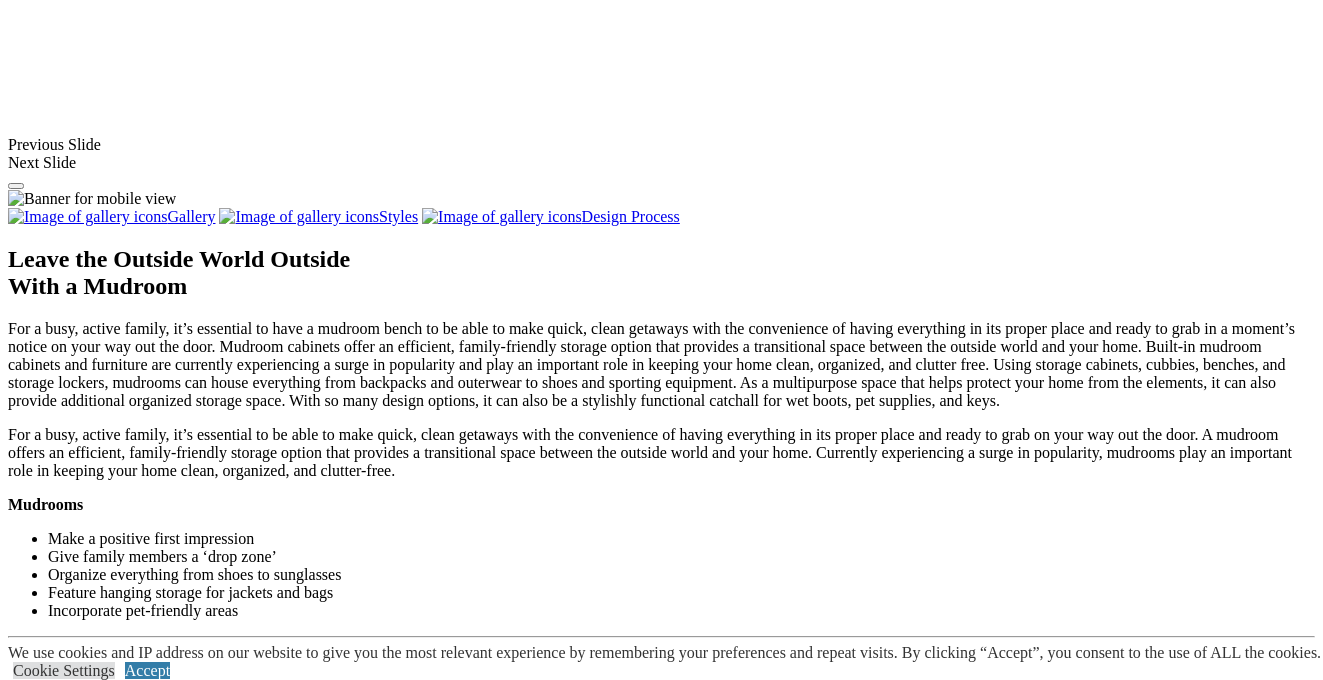 click at bounding box center [388, 1486] 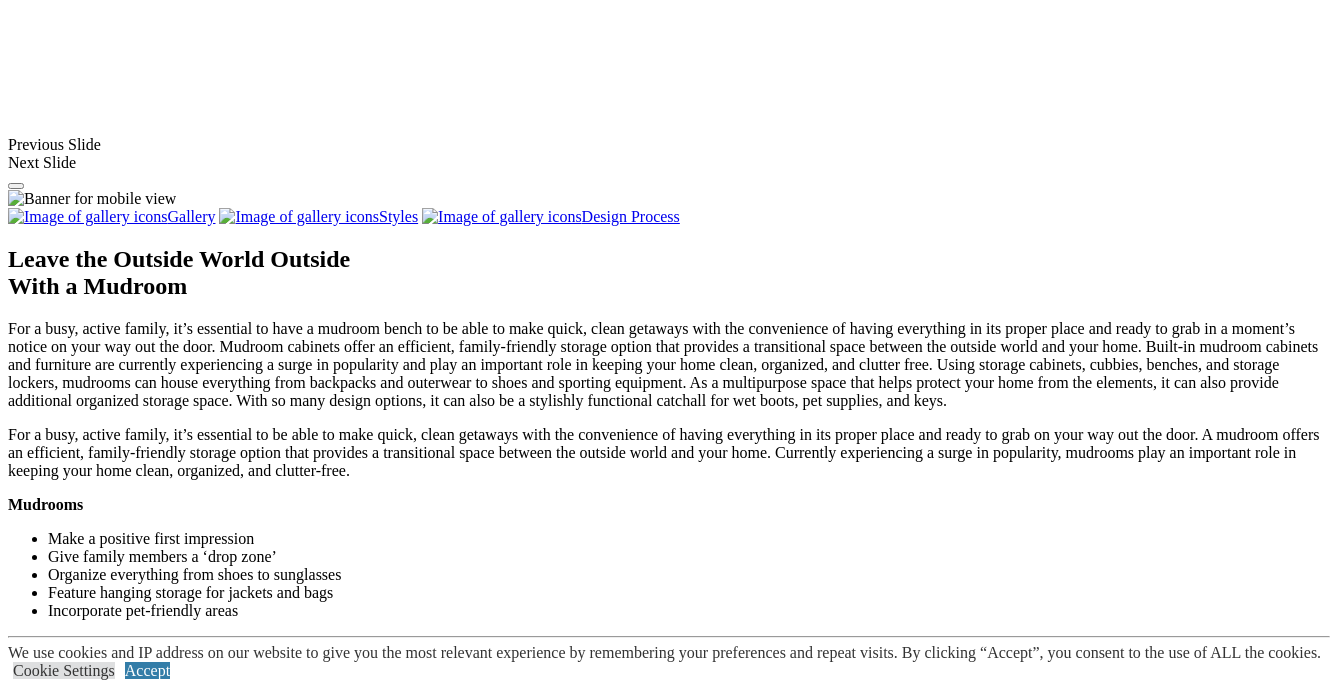 click at bounding box center (8, 32256) 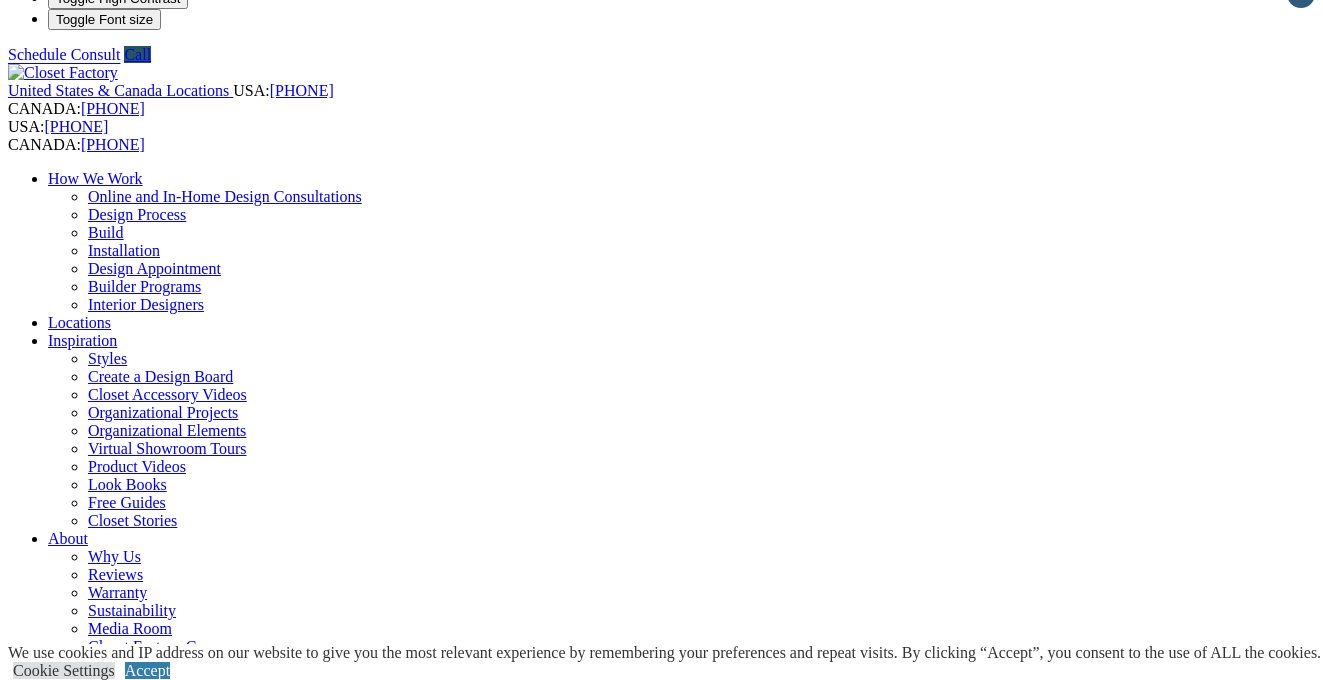 scroll, scrollTop: 0, scrollLeft: 0, axis: both 